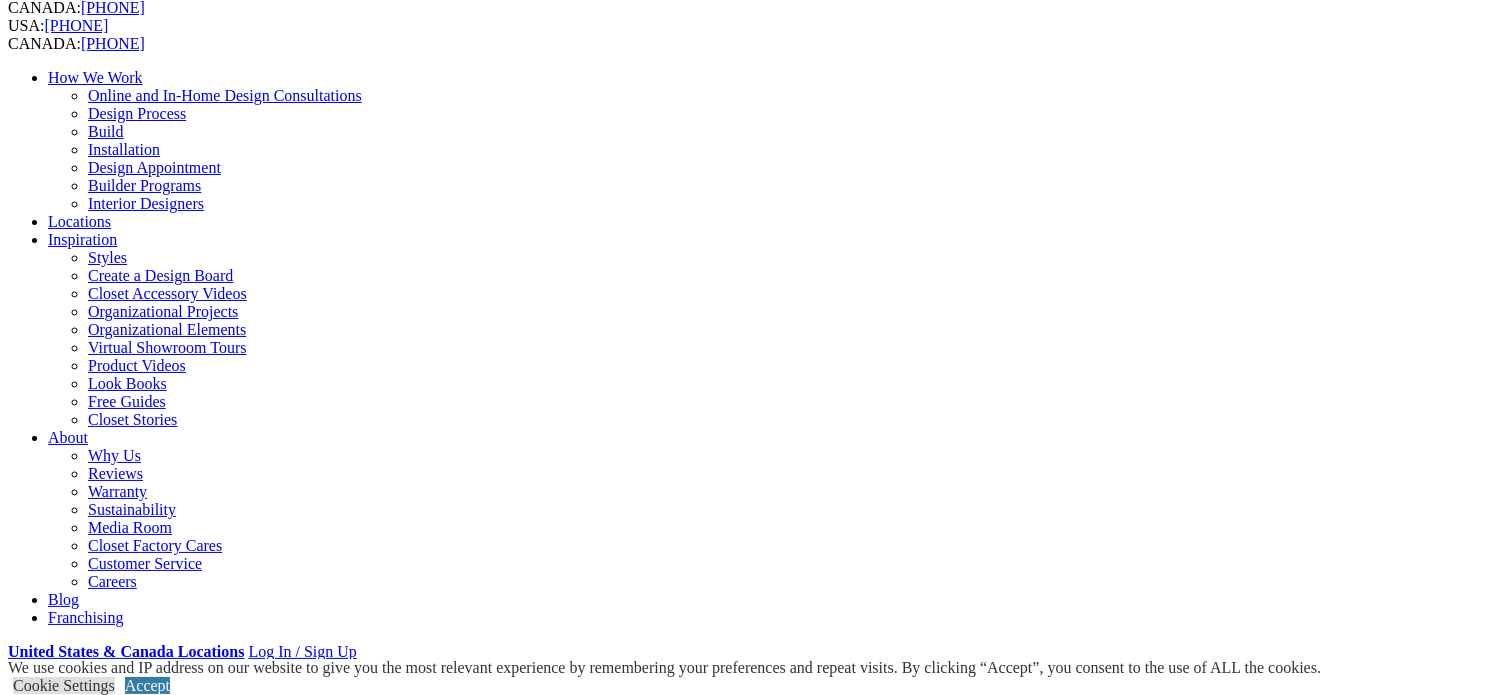 scroll, scrollTop: 9, scrollLeft: 0, axis: vertical 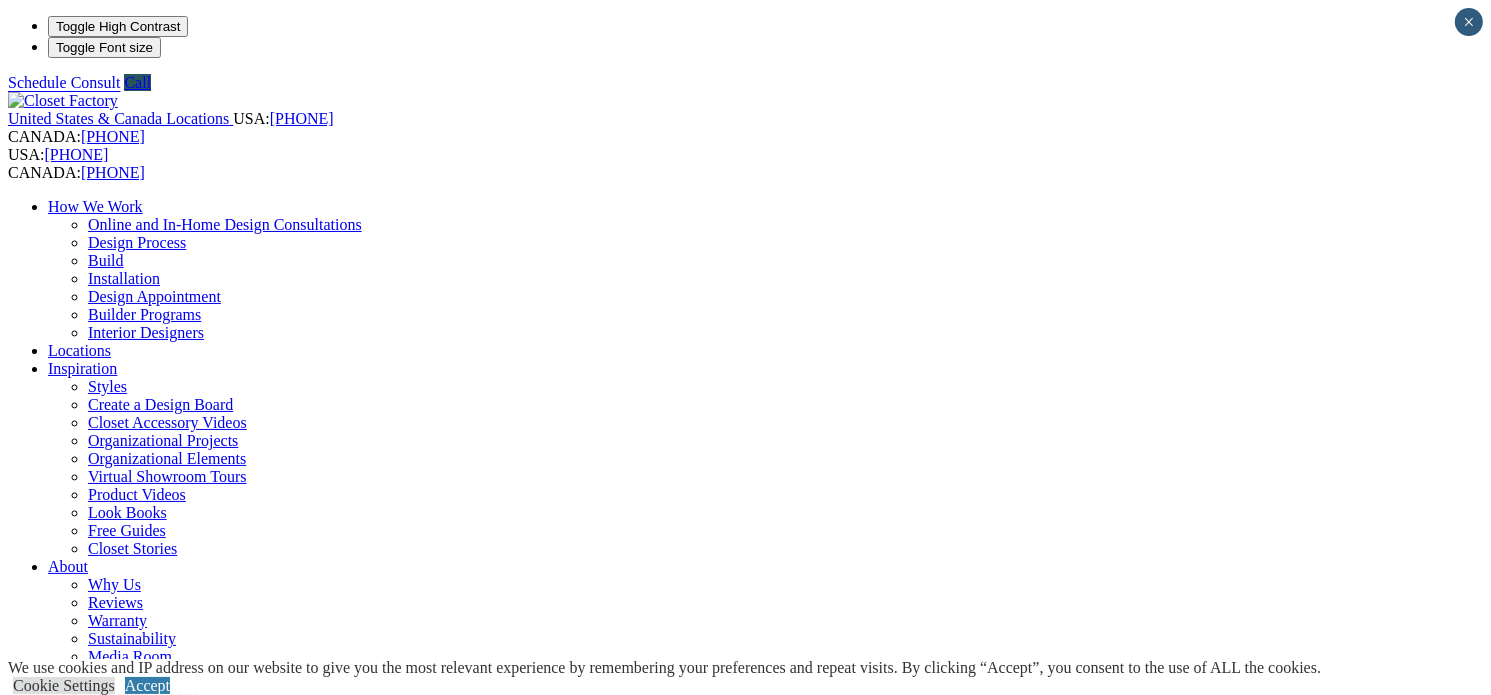 click on "Home Library
Your home library can allow you to put the past, present, and future at your fingertips for easy access to all your books, magazines and collectables." at bounding box center (-2229, 2093) 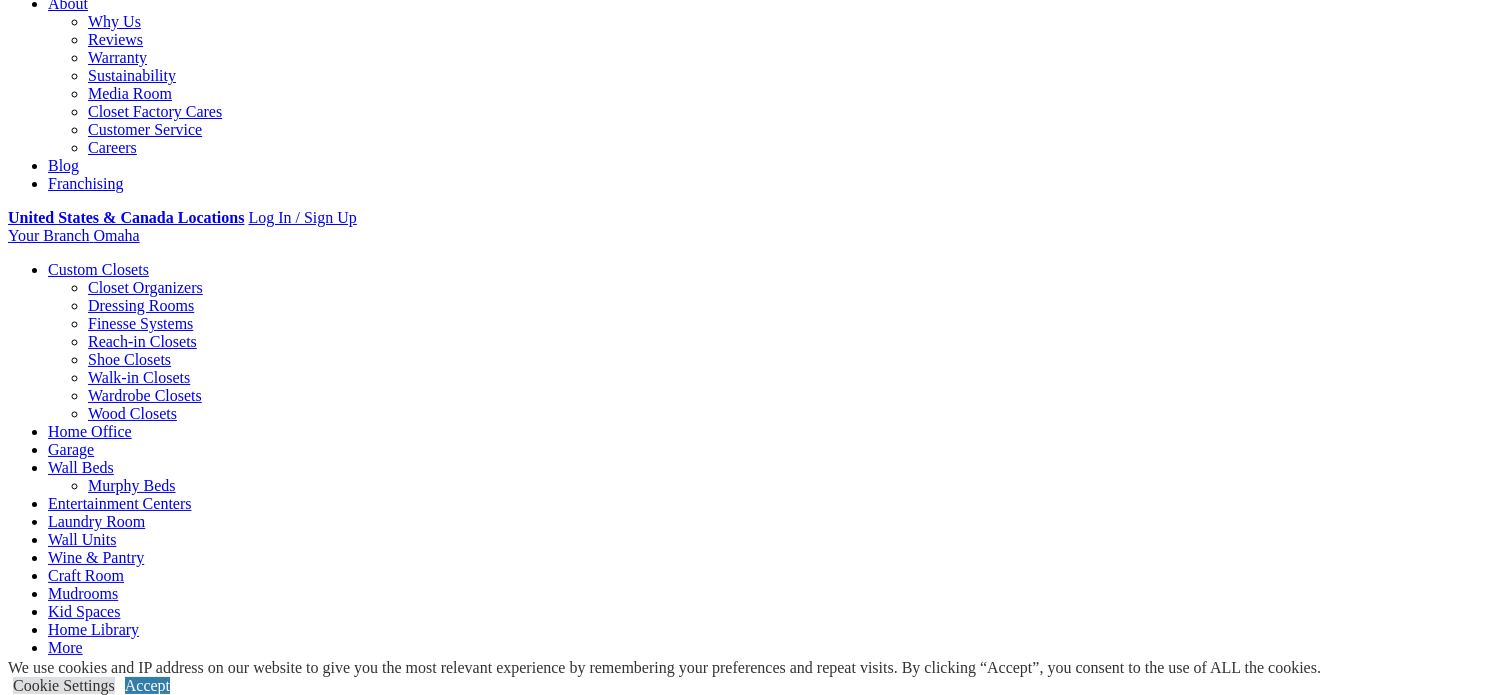 scroll, scrollTop: 0, scrollLeft: 0, axis: both 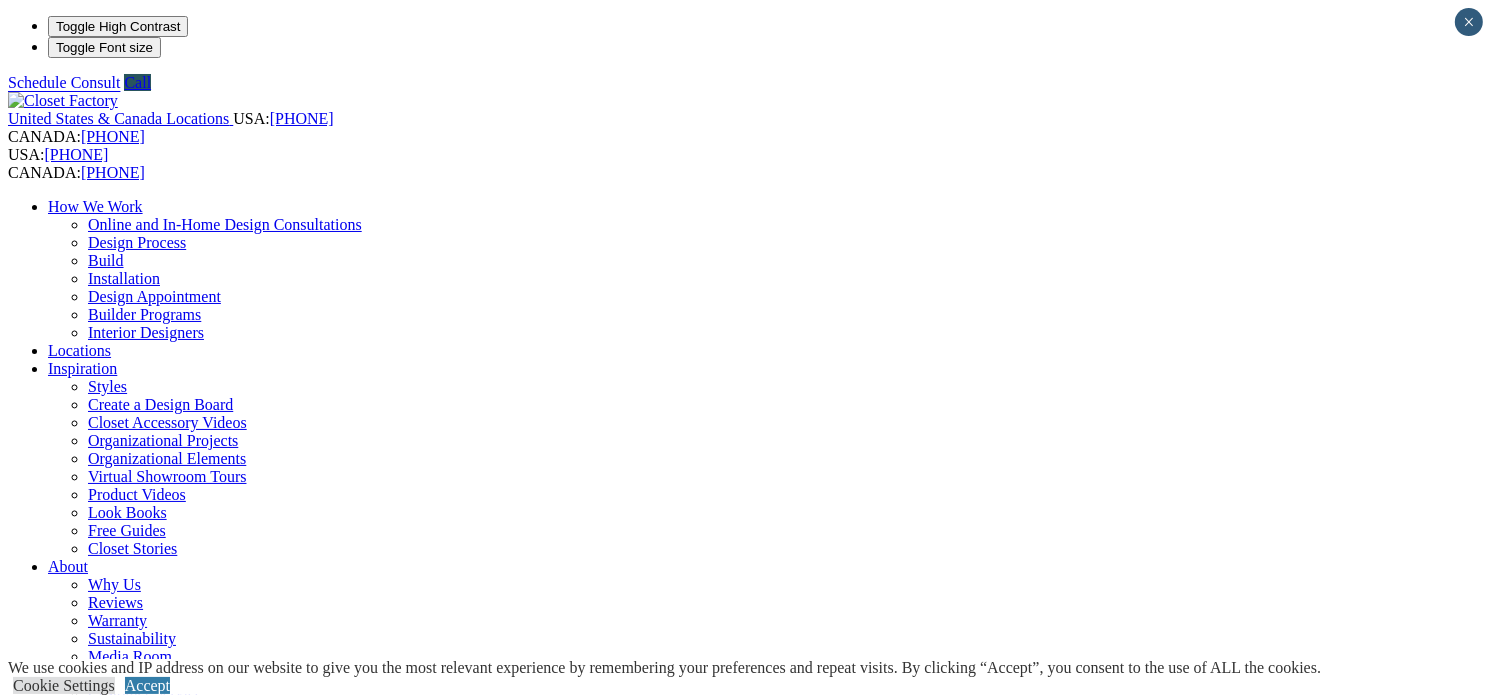 click on "Next Slide" at bounding box center [745, 1865] 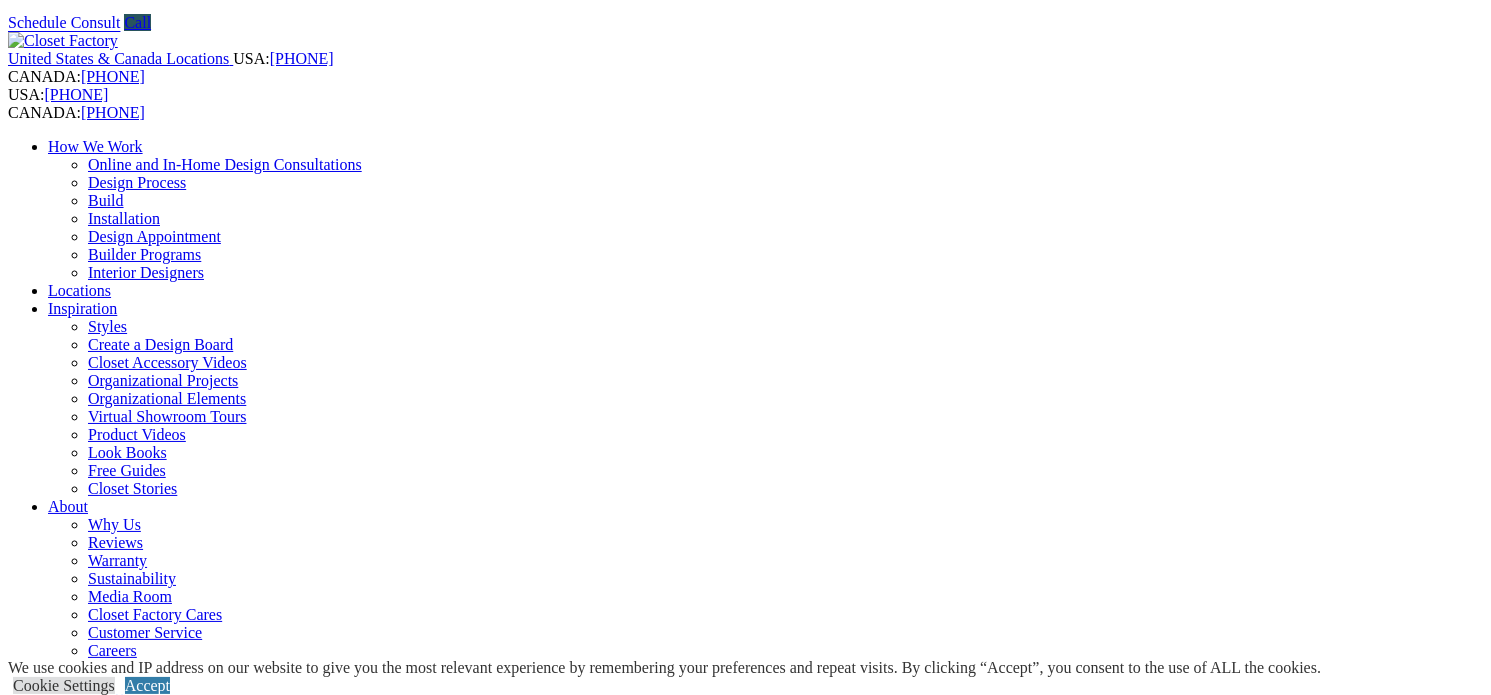 scroll, scrollTop: 0, scrollLeft: 0, axis: both 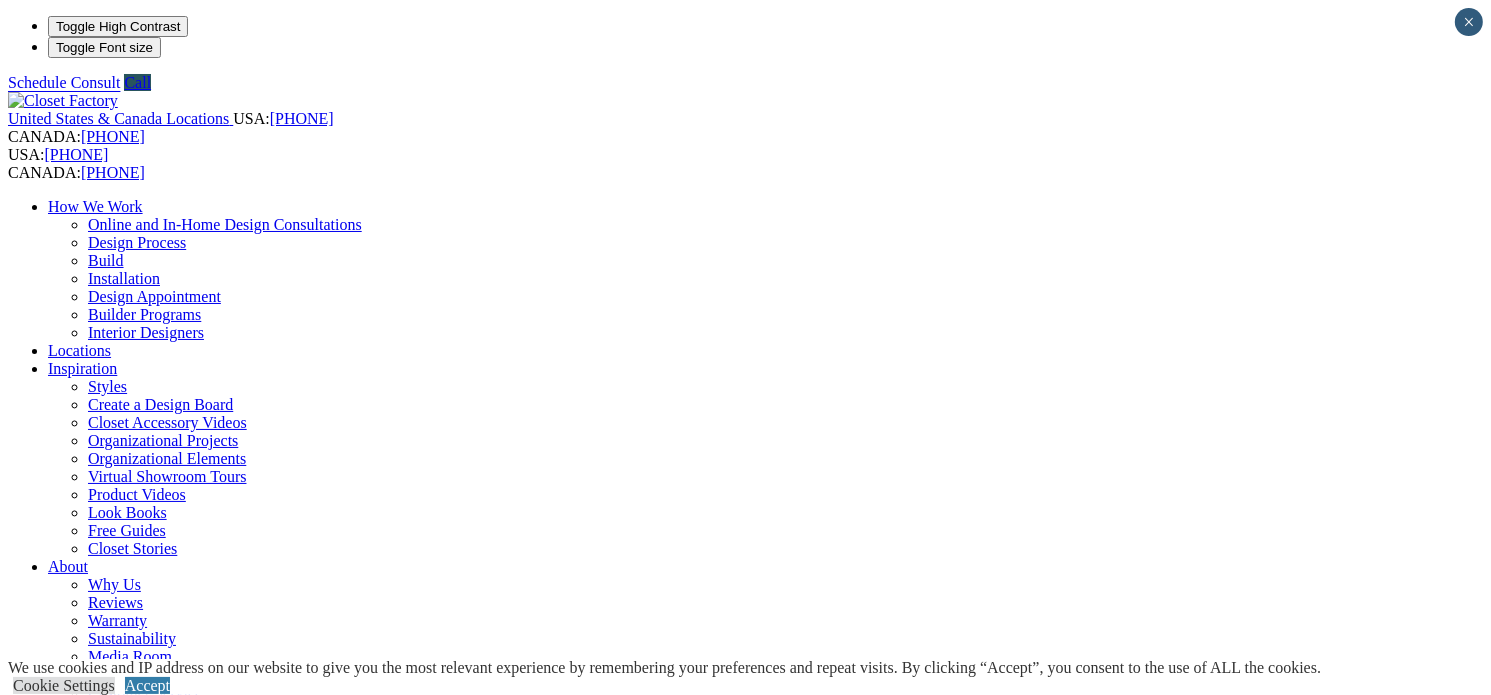 click on "Next Slide" at bounding box center [745, 1865] 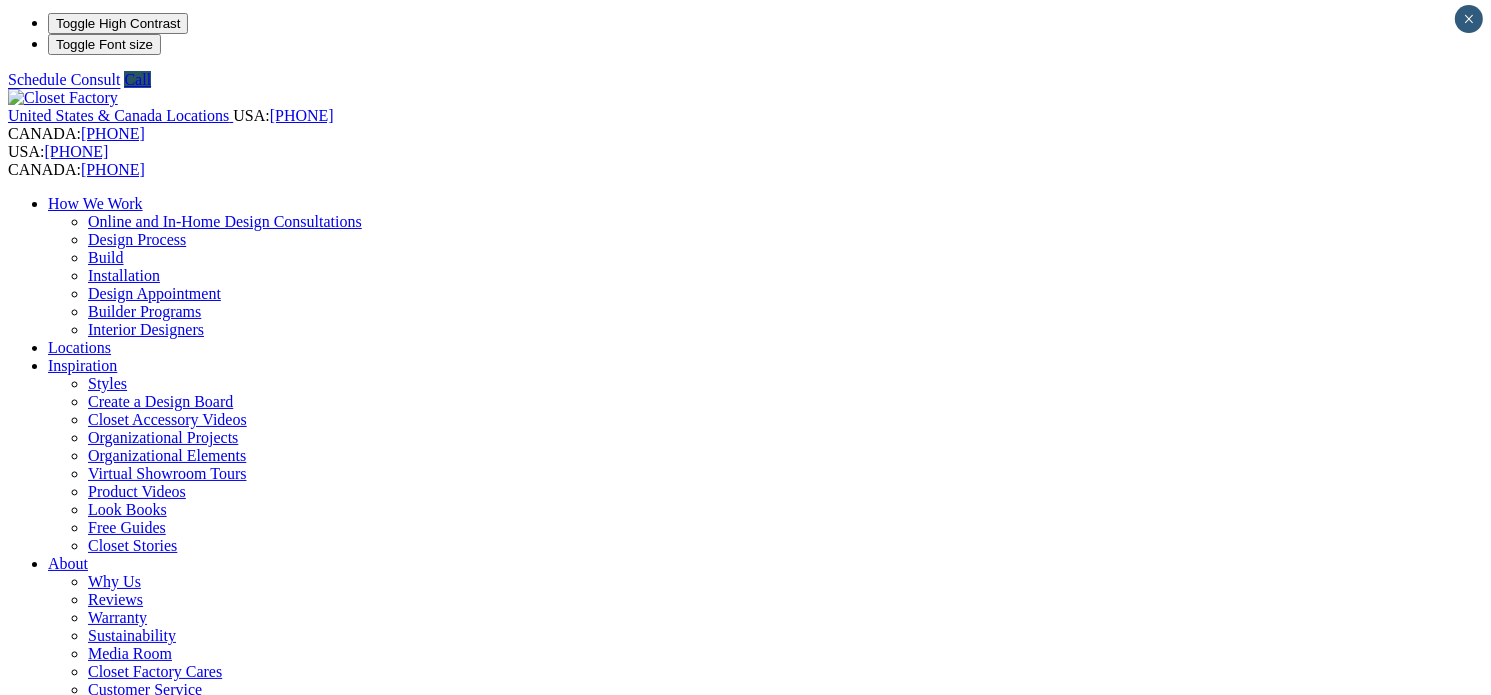 scroll, scrollTop: 158, scrollLeft: 0, axis: vertical 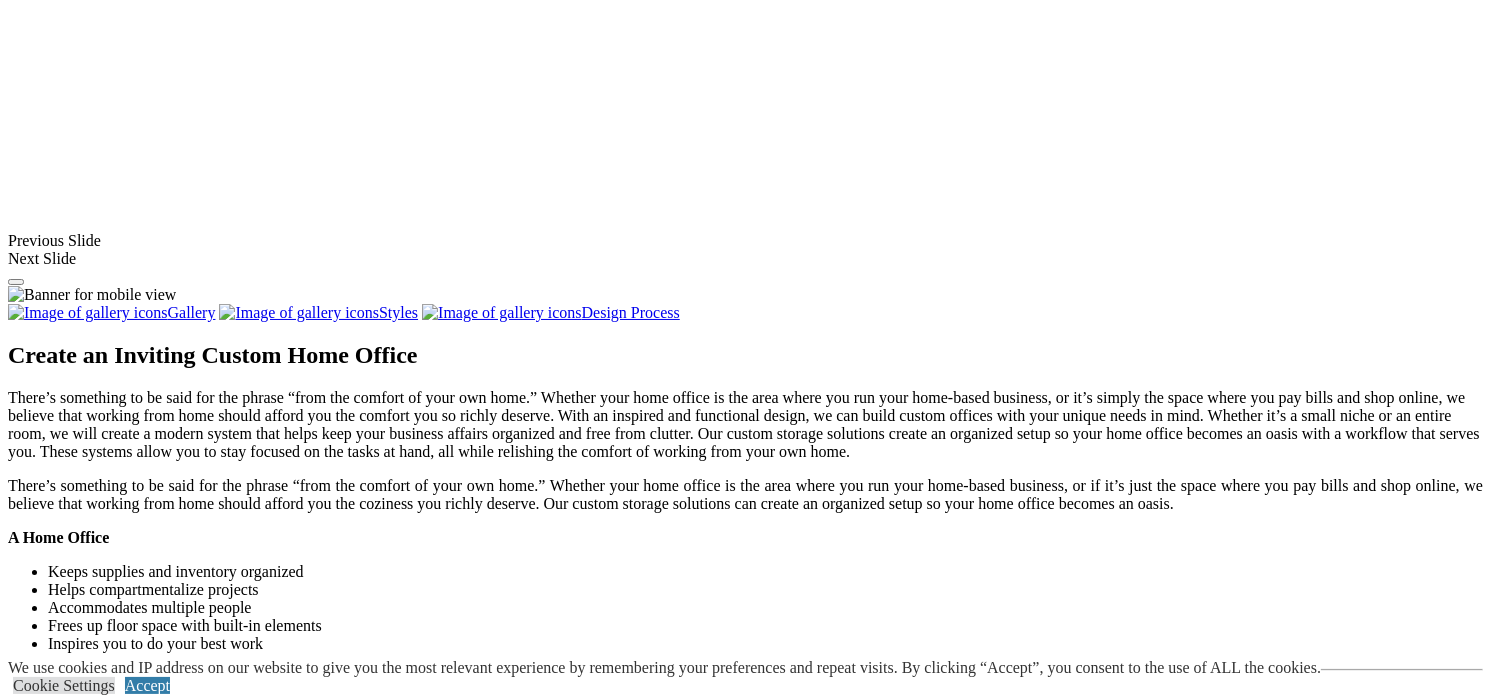 click on "click to like wood home office
Wood Home Office
click to like painted dark gray credenza
Painted Credenza
click to like White credenza with black back and matching desk
White Credenza with black backing and freestanding desk
click to like Black and white office for two
Black and white office
click to like close up farmhouse walnut desk
Farmhouse Desk
click to like Custom painted credenia and wood desk
Farmhouse office built-ins
click to like blue painted credenza
Blue Credenza
click to like Multi station home office room
Credenza and Home Office
click to like modern teens custom home offcie with unique wall paper
White Home office with Pattern Wall Paper
click to like trditional brown custom duo home office
Traditional Home Office
click to like ultr modern home office in painted wood and glass" at bounding box center (745, 1534) 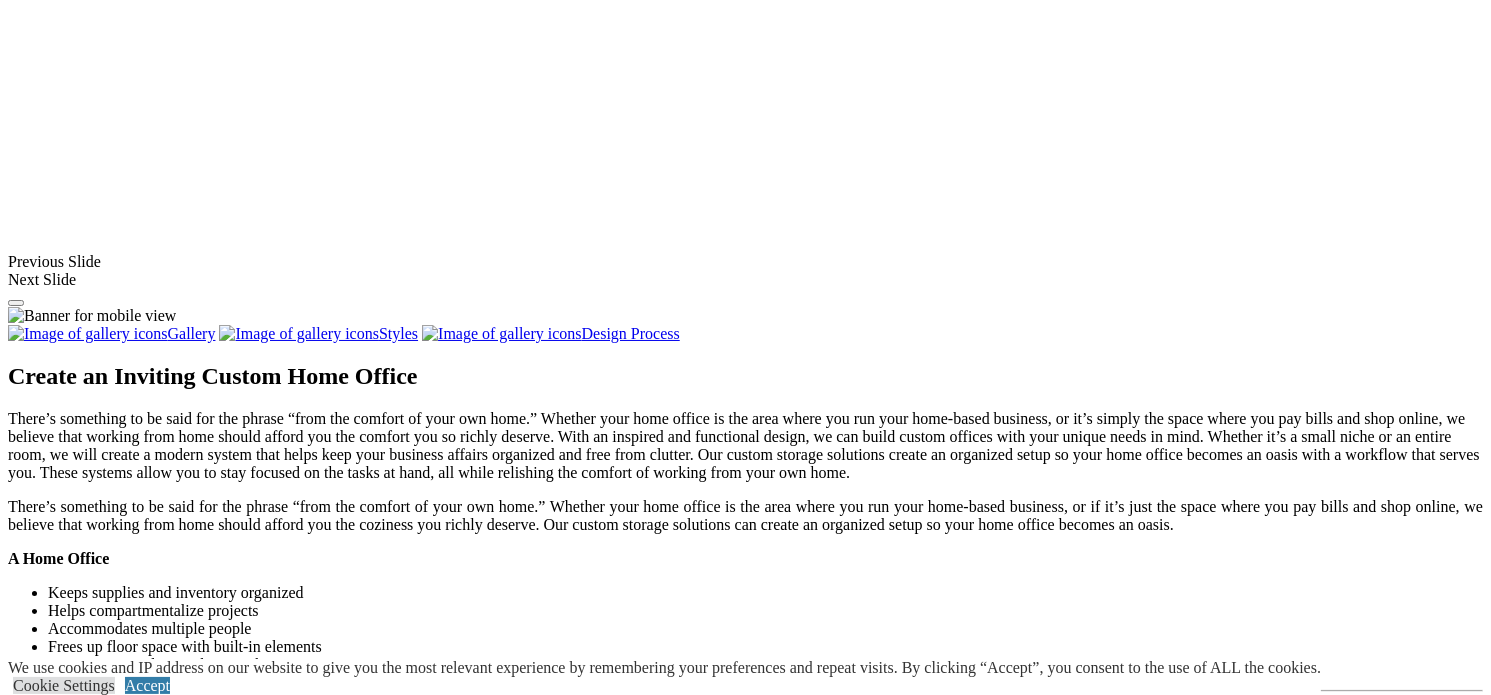 scroll, scrollTop: 1716, scrollLeft: 0, axis: vertical 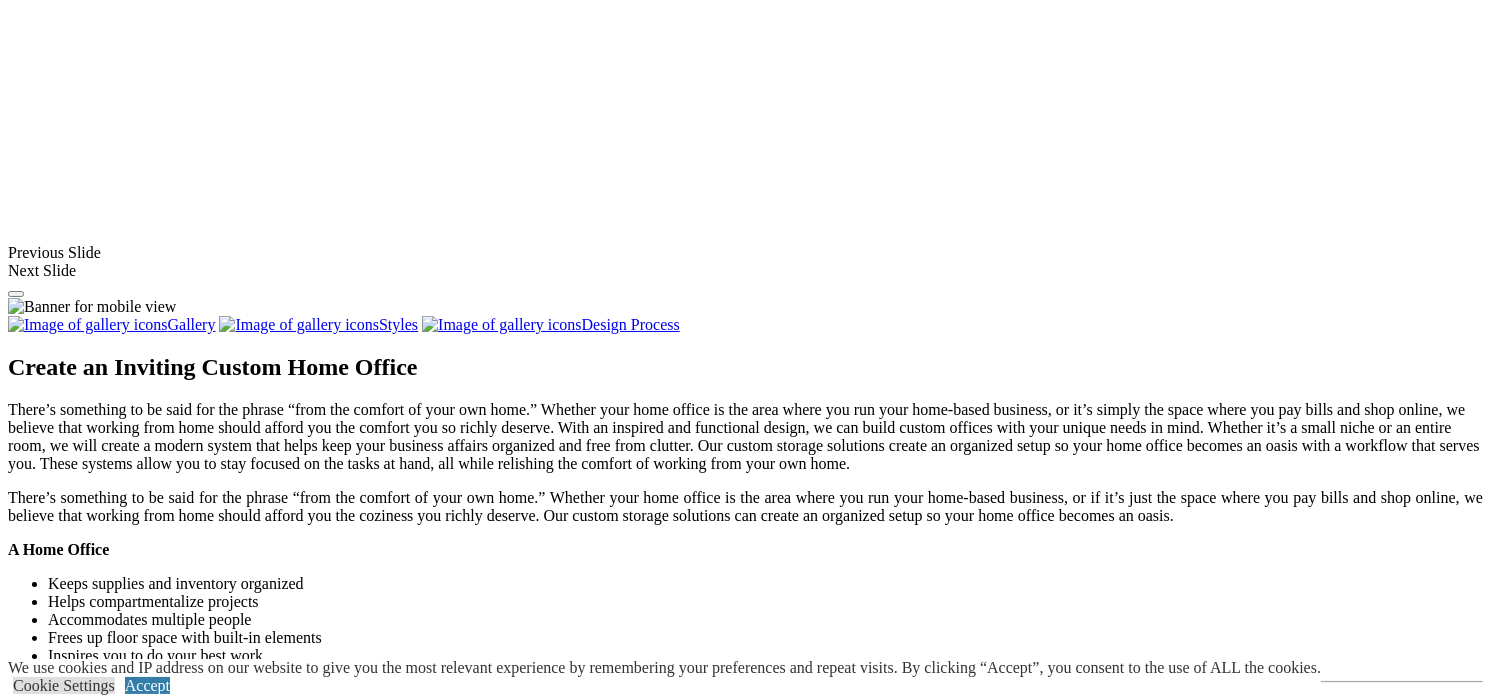 click at bounding box center (572, 1393) 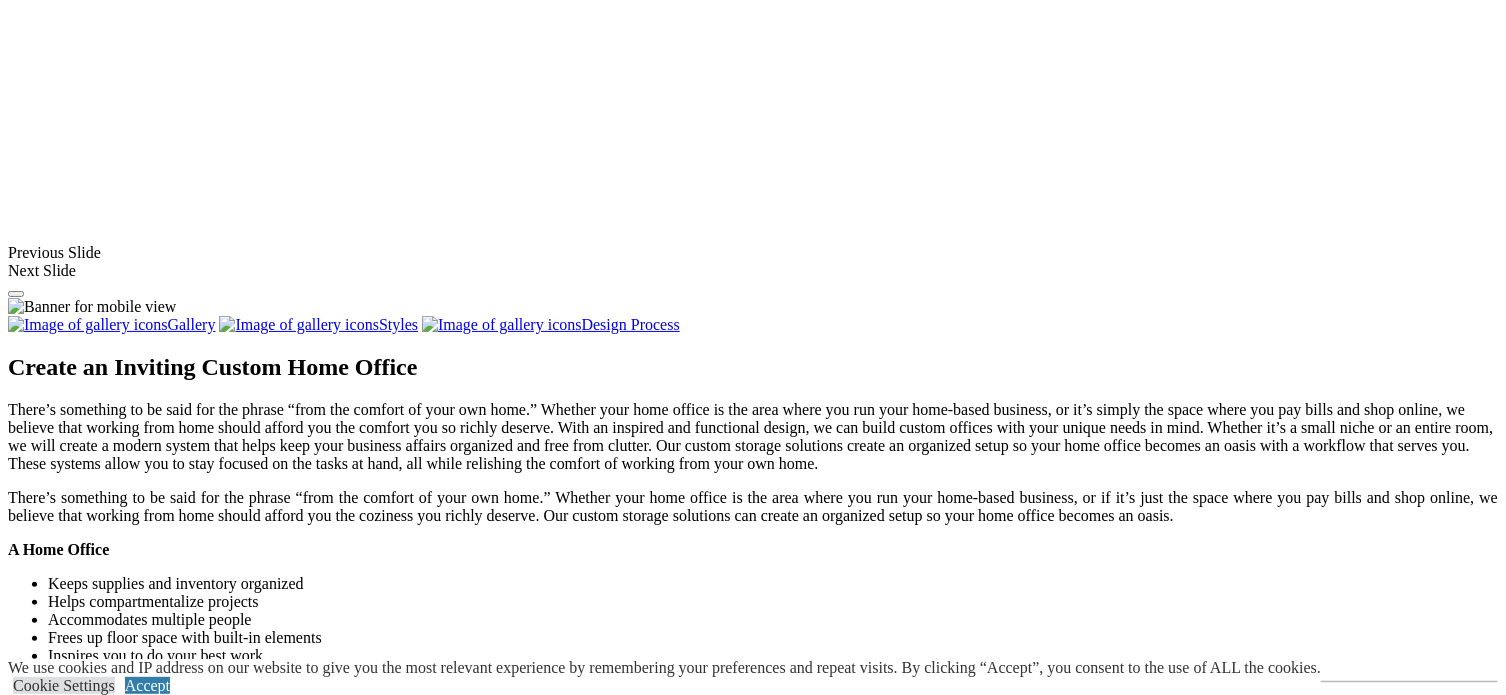 click at bounding box center (8, 35103) 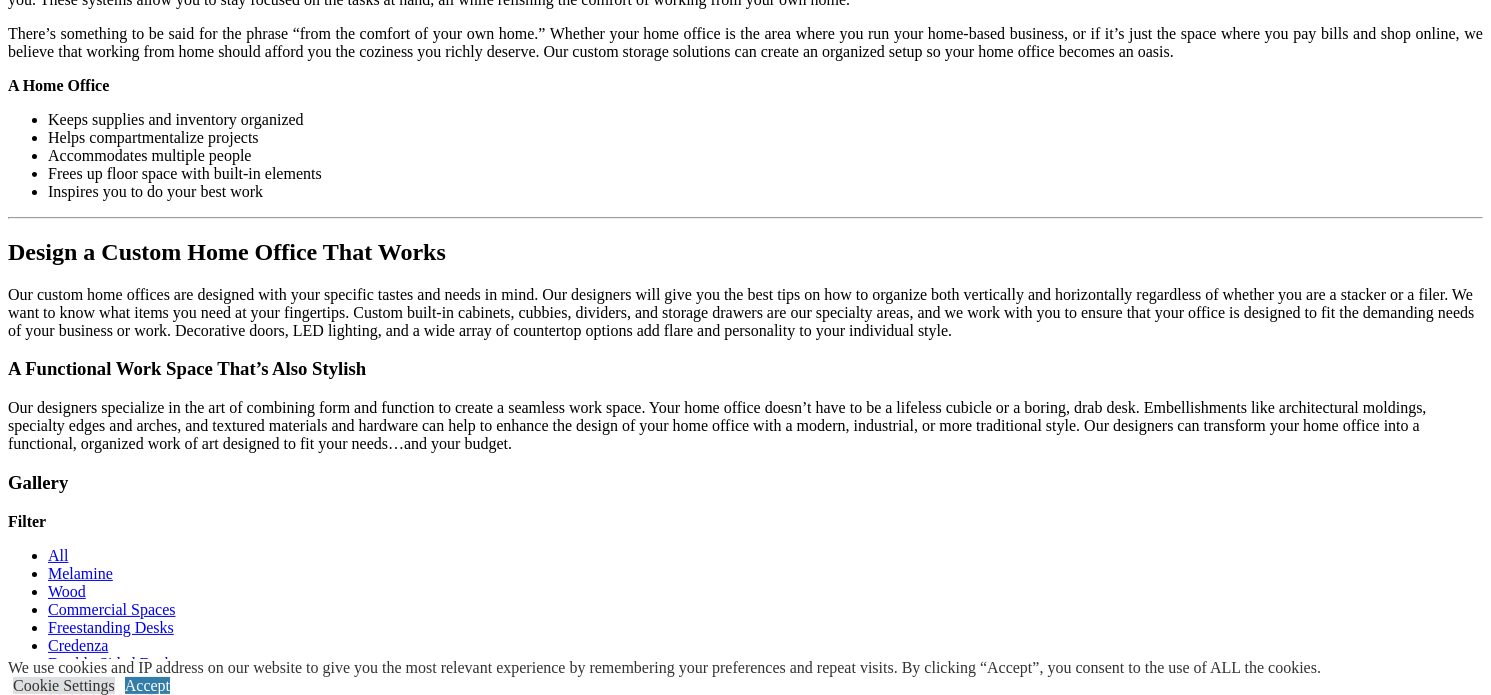 scroll, scrollTop: 2212, scrollLeft: 0, axis: vertical 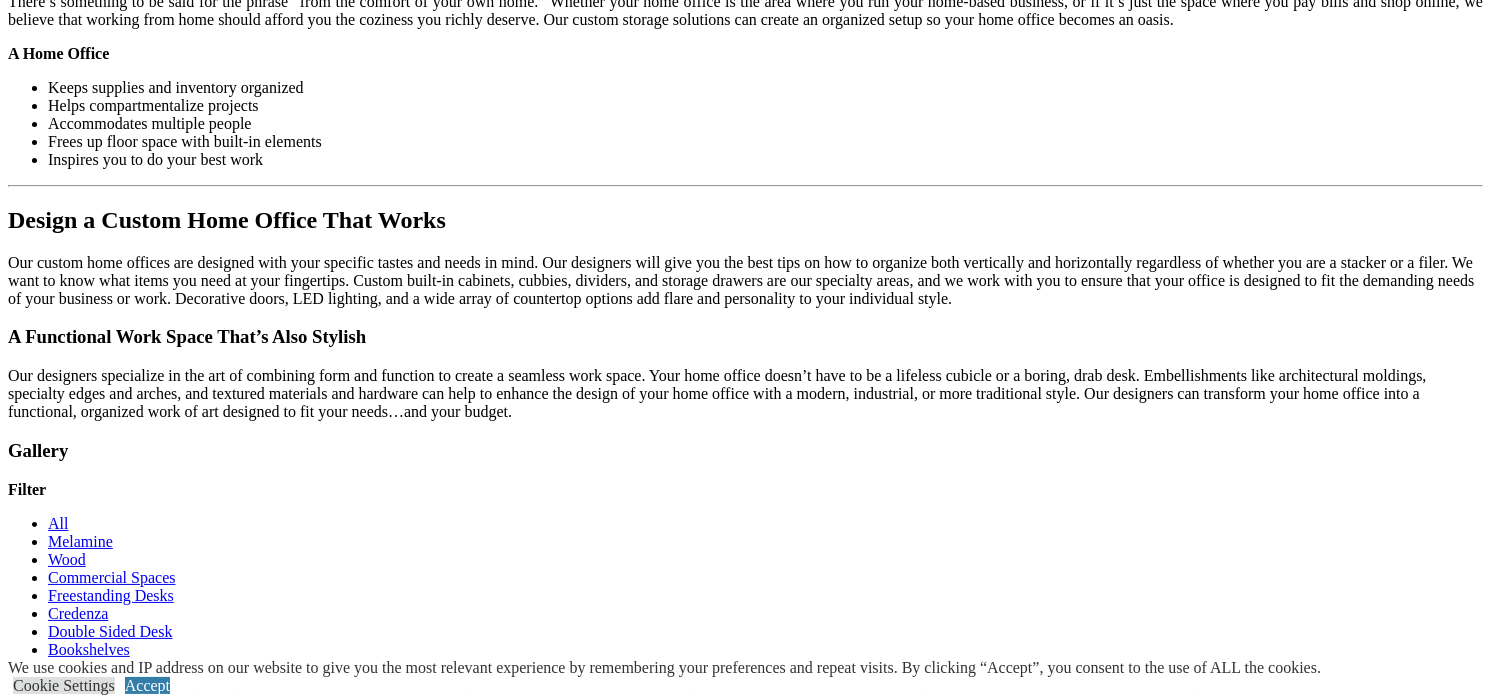 click on "Load More" at bounding box center [44, 1397] 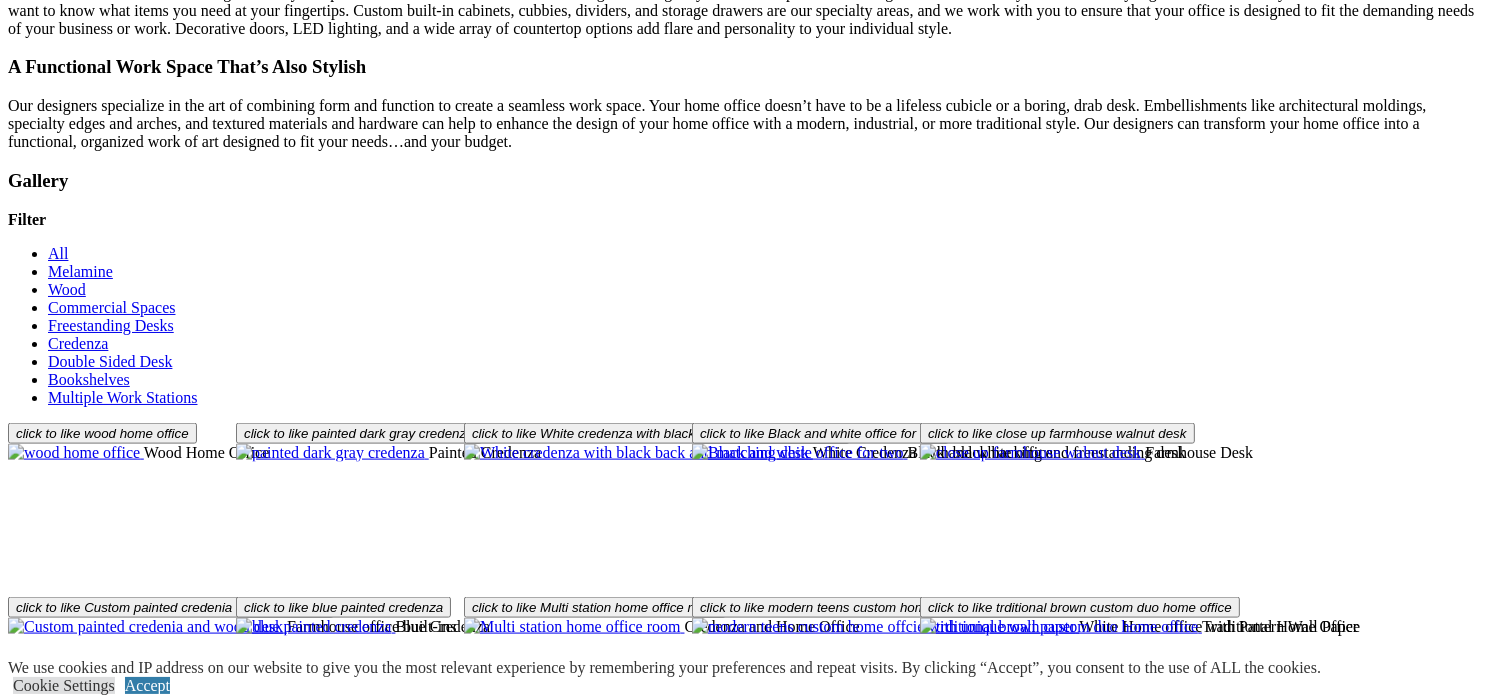 scroll, scrollTop: 2493, scrollLeft: 0, axis: vertical 